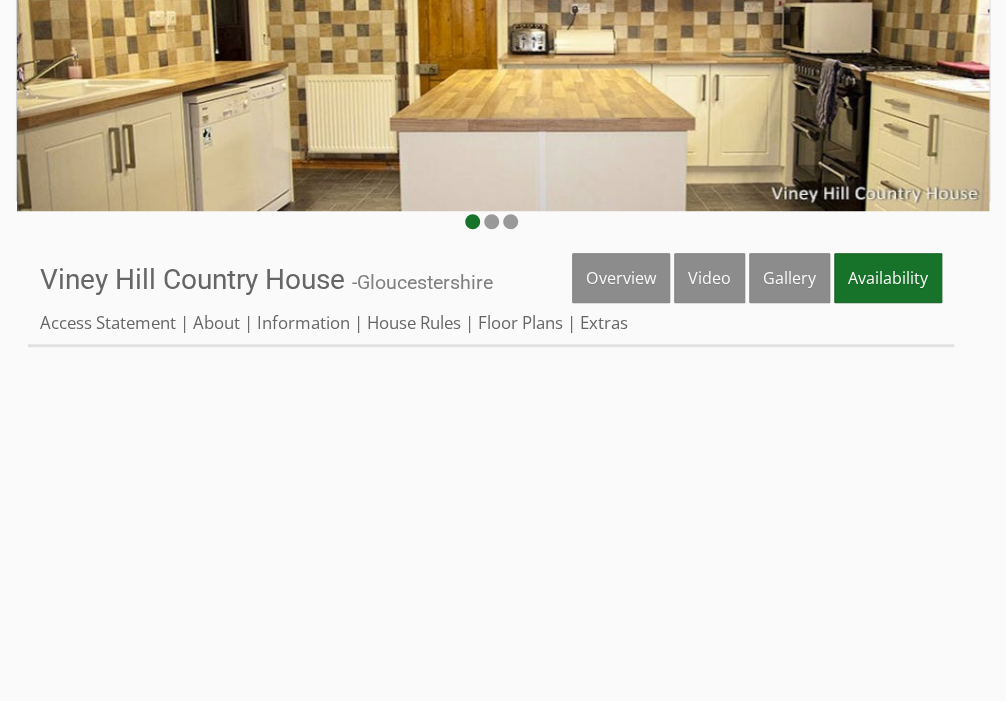 scroll, scrollTop: 320, scrollLeft: 0, axis: vertical 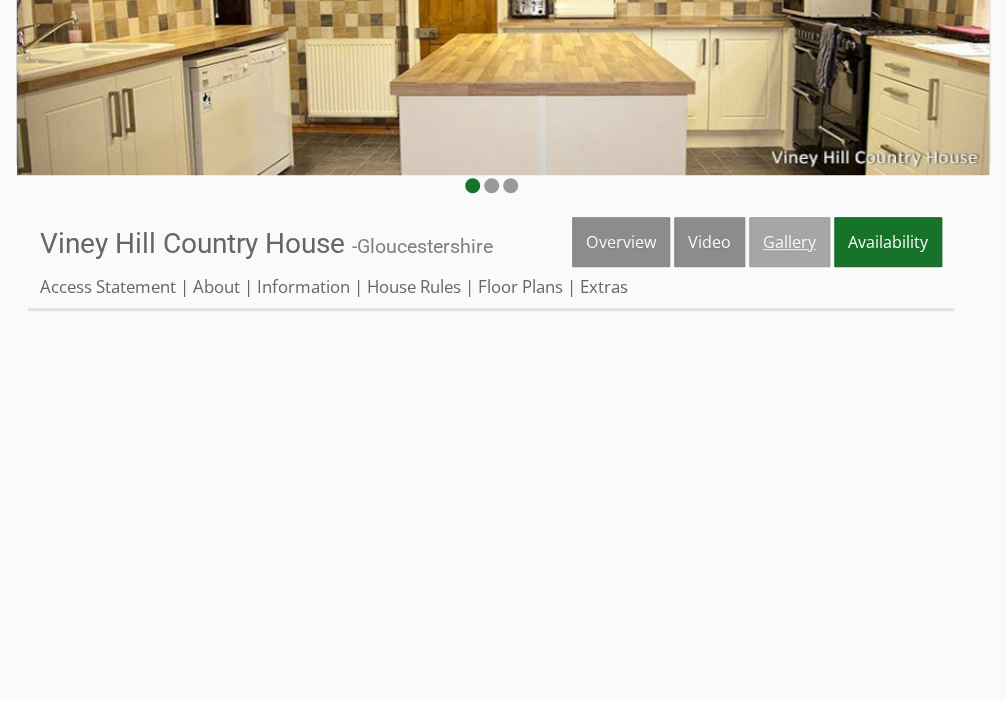 click on "Gallery" at bounding box center [789, 242] 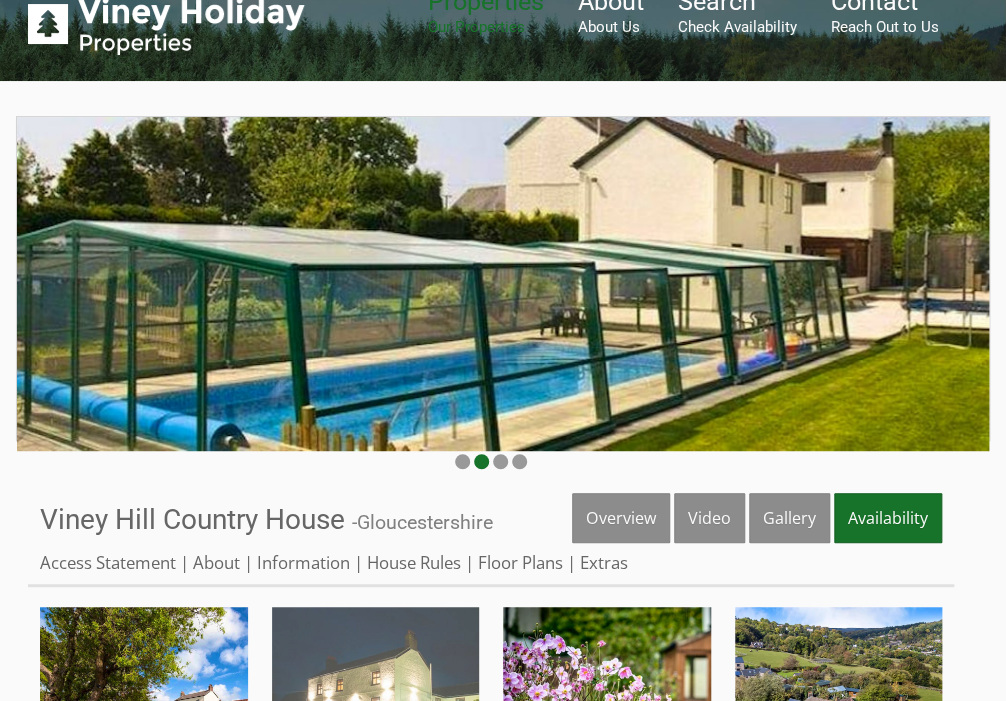 scroll, scrollTop: 80, scrollLeft: 0, axis: vertical 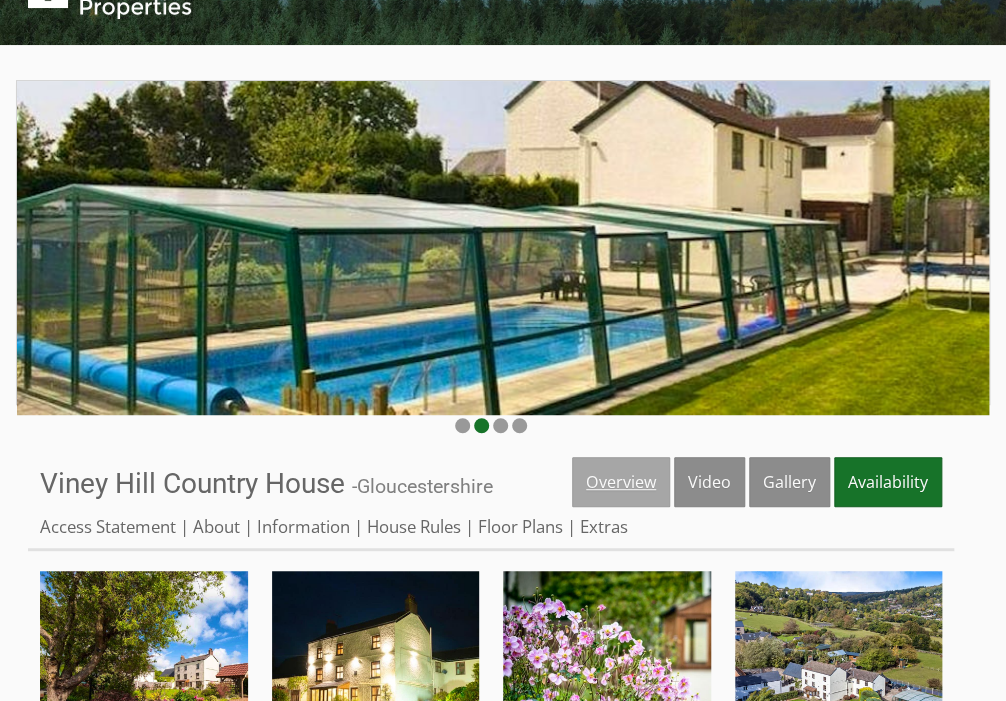click on "Overview" at bounding box center [621, 482] 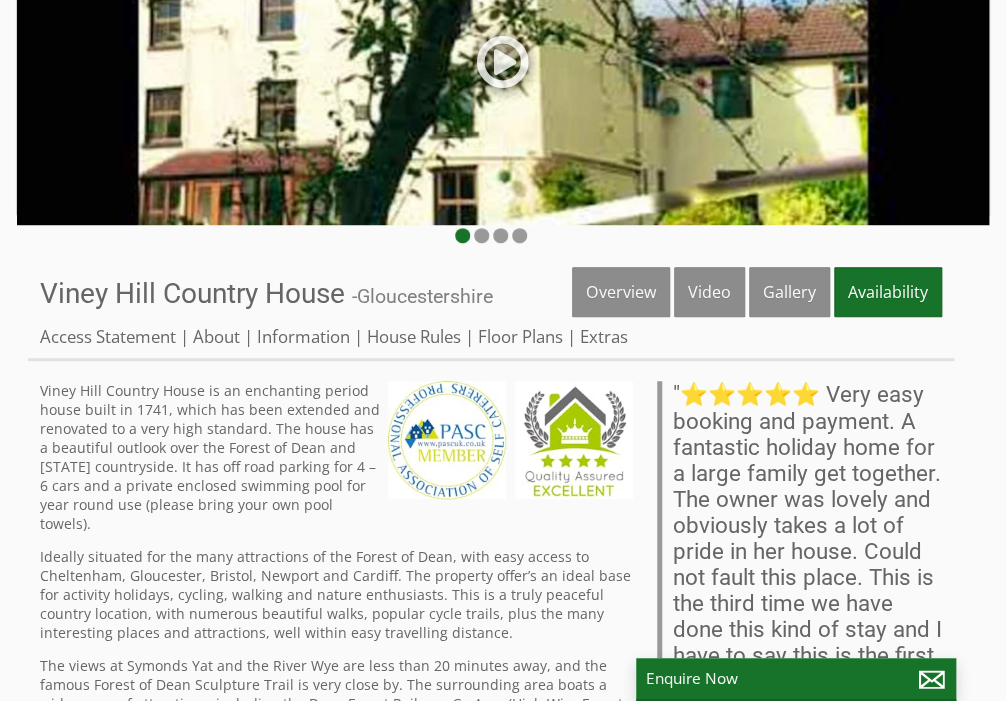 scroll, scrollTop: 50, scrollLeft: 0, axis: vertical 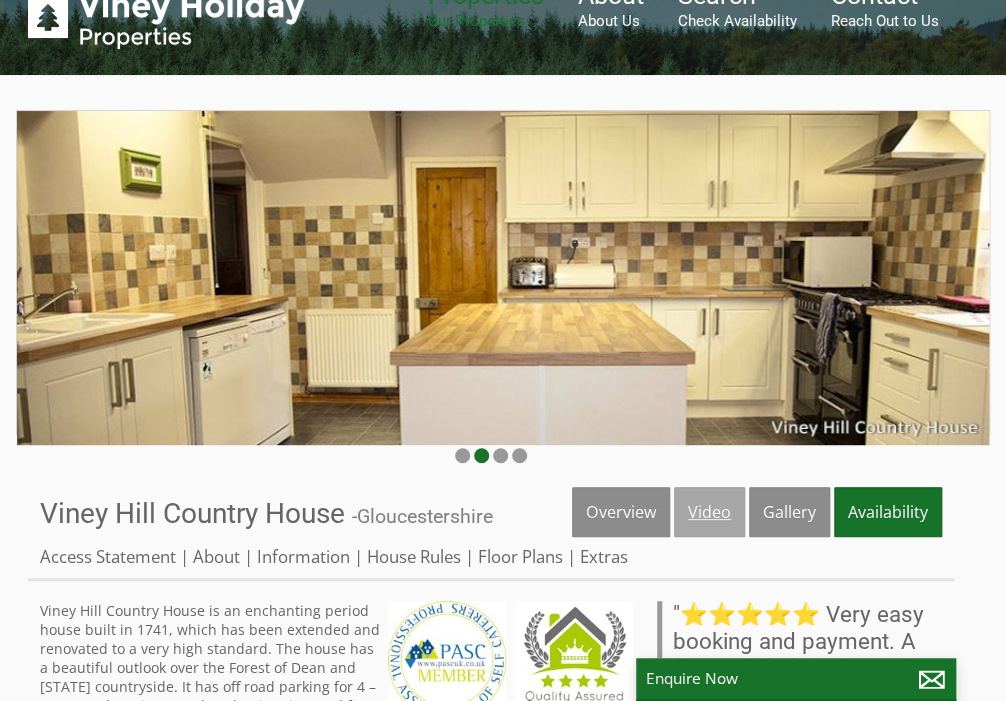 click on "Video" at bounding box center [709, 512] 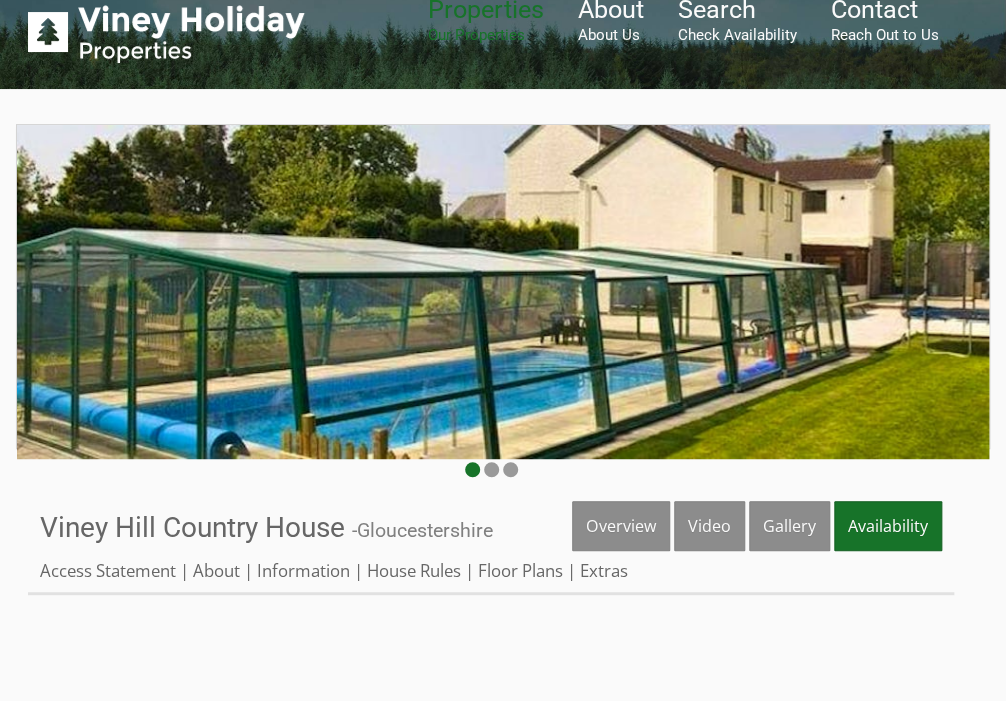 scroll, scrollTop: 0, scrollLeft: 0, axis: both 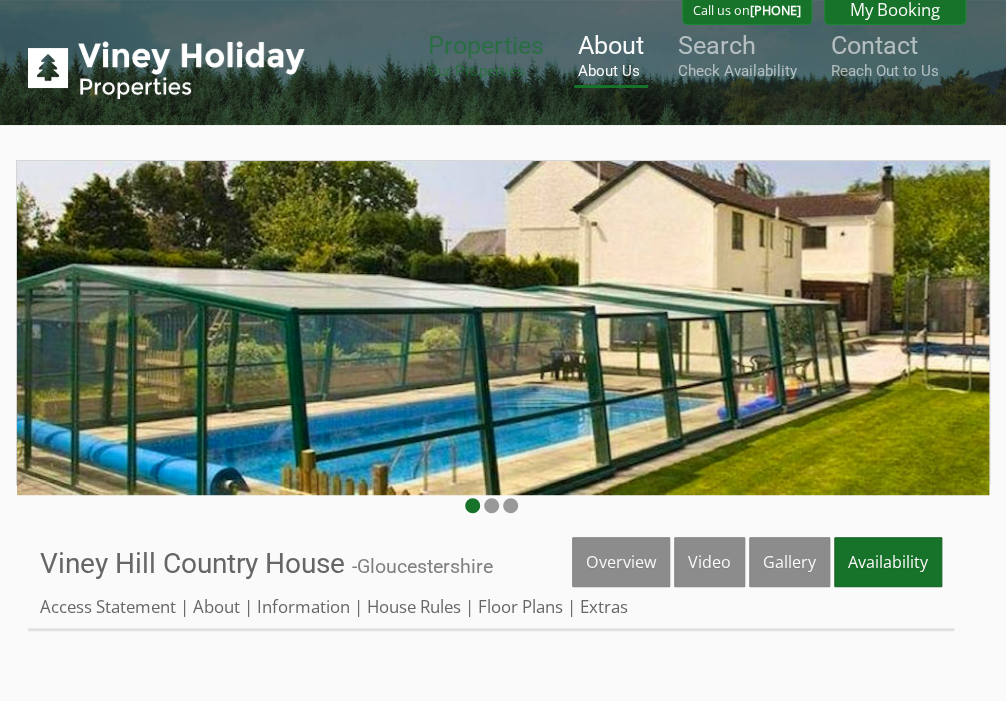 click on "About  About Us" at bounding box center [611, 55] 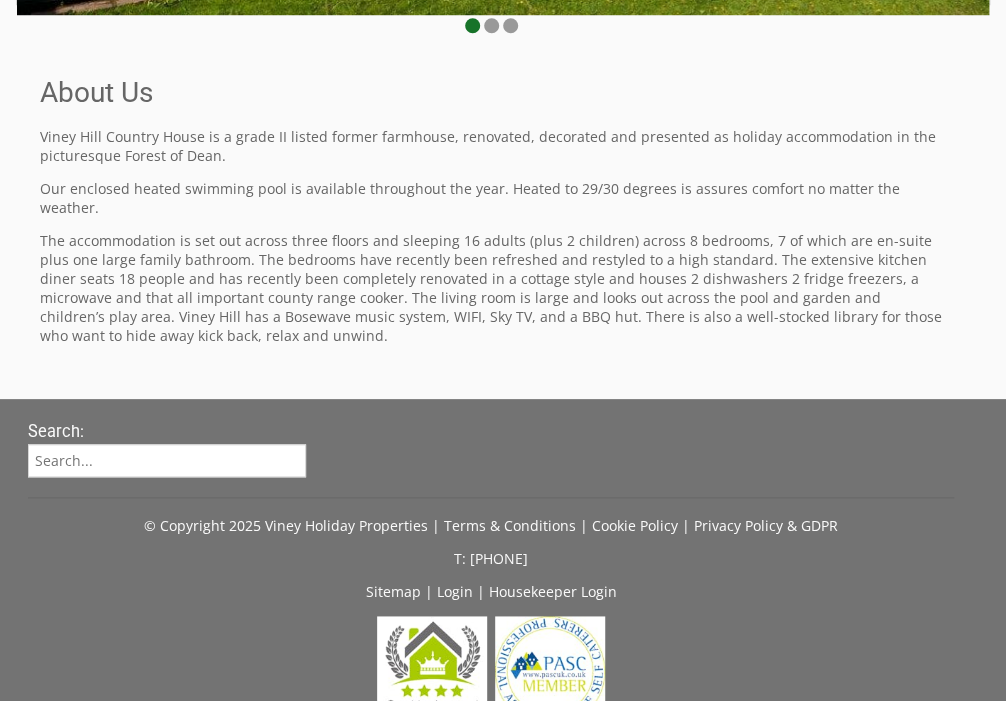 scroll, scrollTop: 544, scrollLeft: 0, axis: vertical 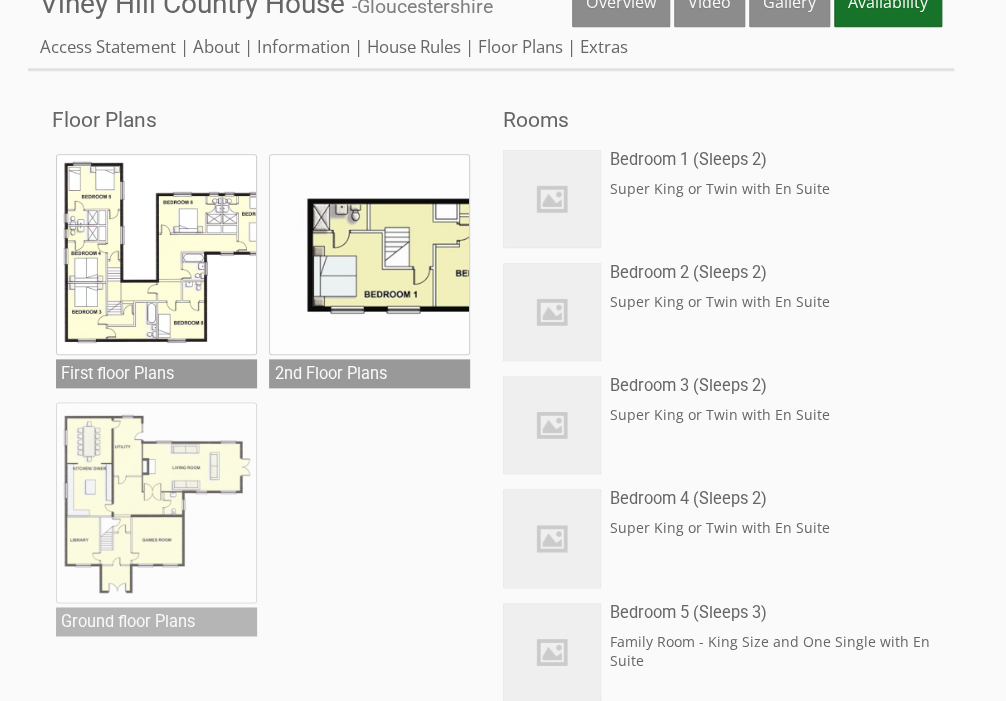 click at bounding box center [156, 502] 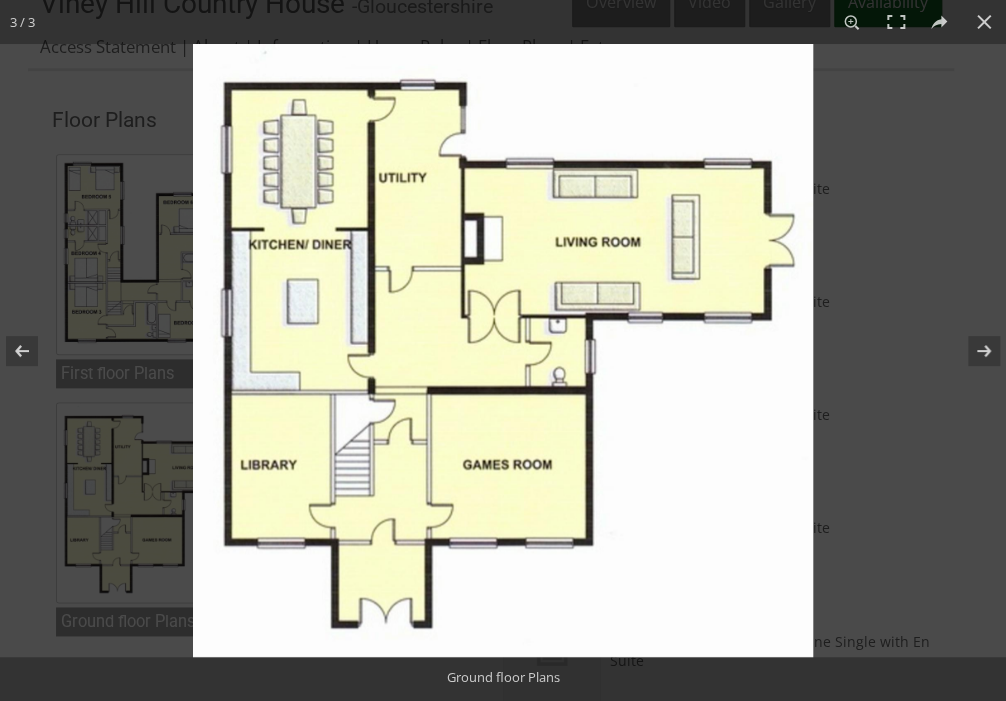 click on "Ground floor Plans" at bounding box center [503, 677] 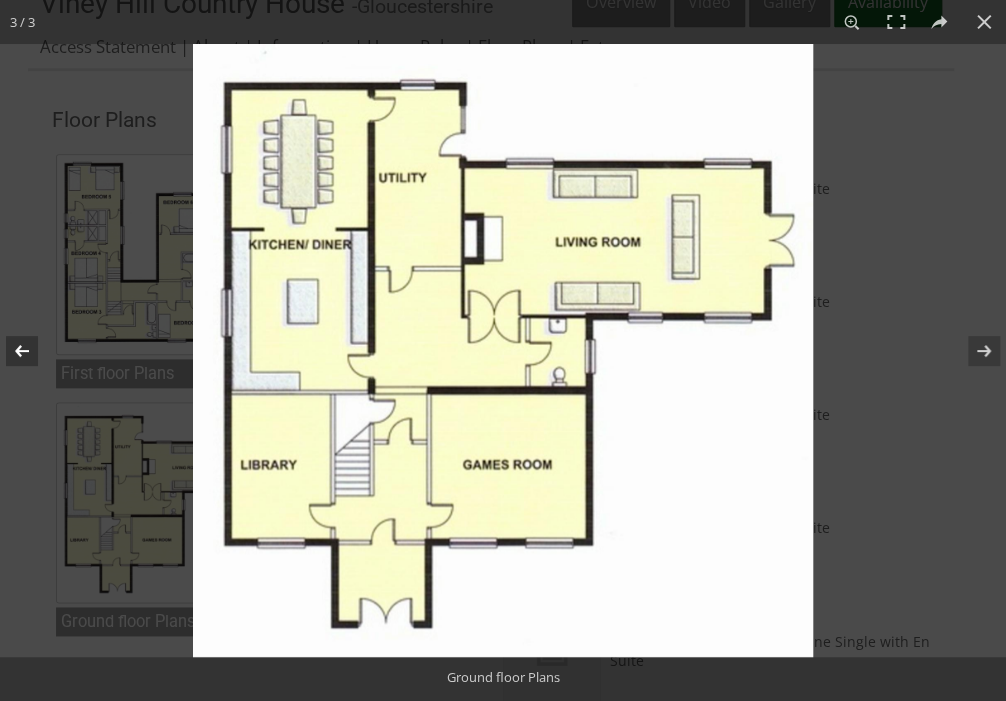 click at bounding box center (35, 351) 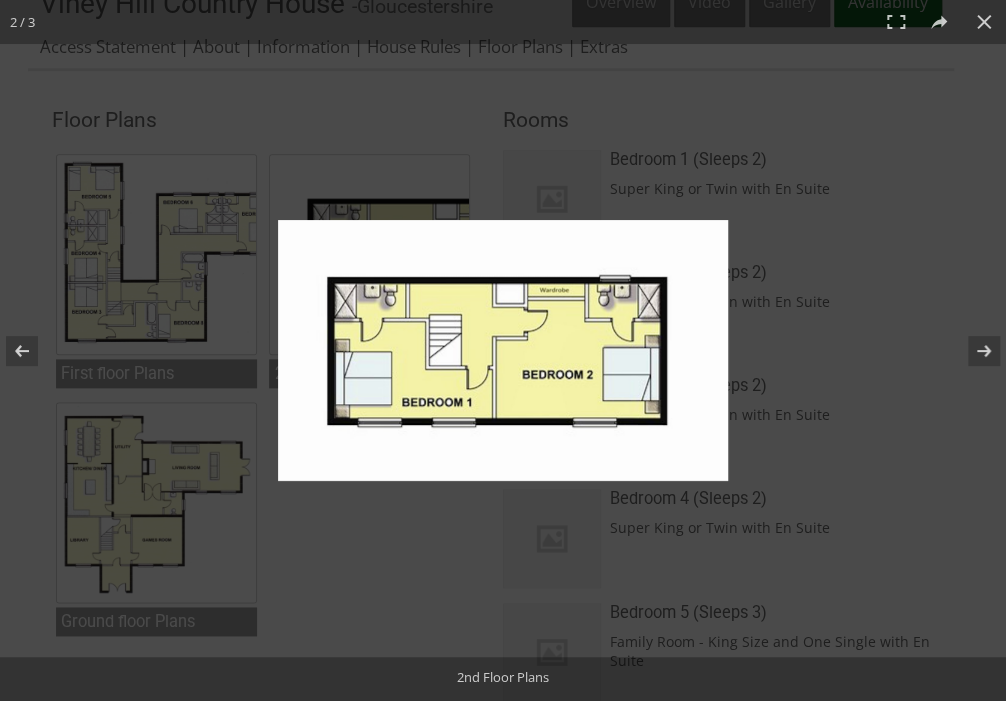 click at bounding box center (503, 350) 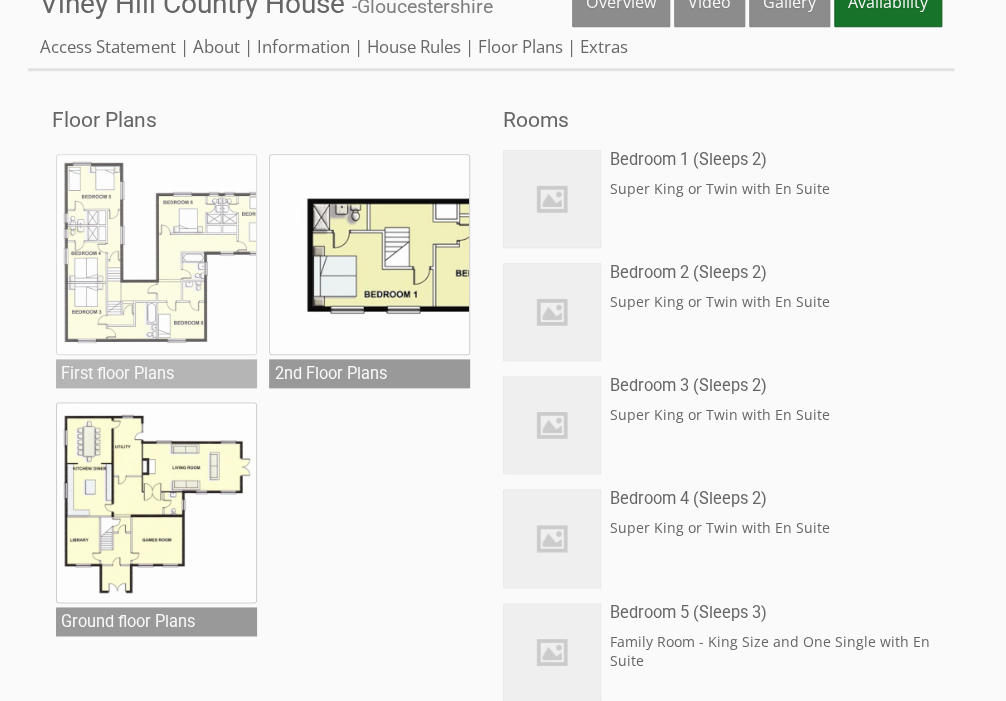 click at bounding box center [156, 254] 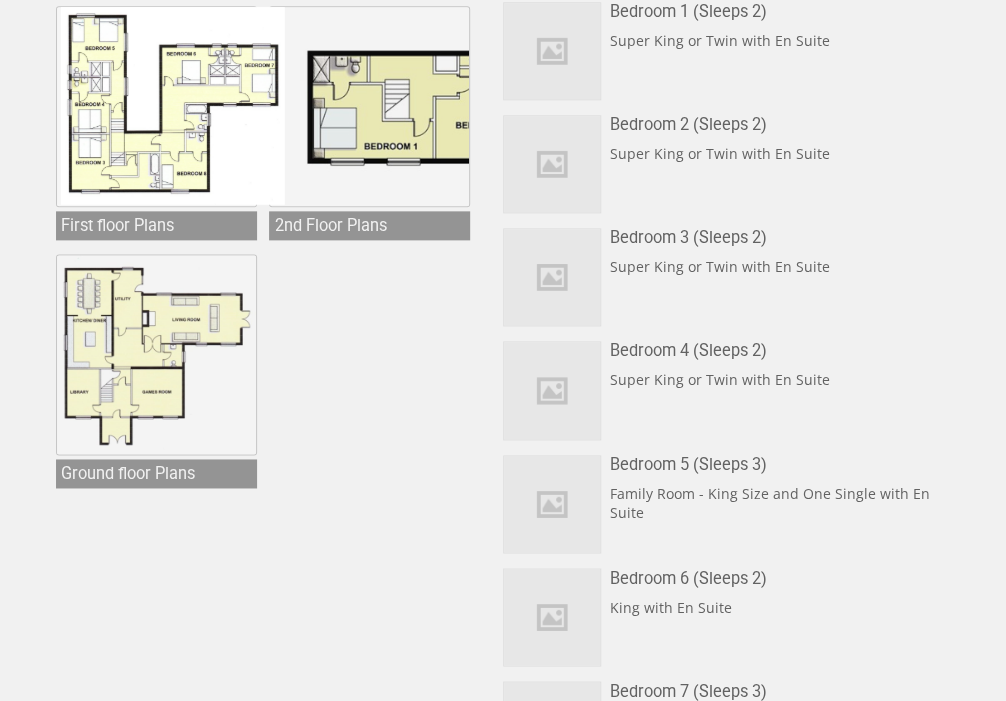 scroll, scrollTop: 720, scrollLeft: 0, axis: vertical 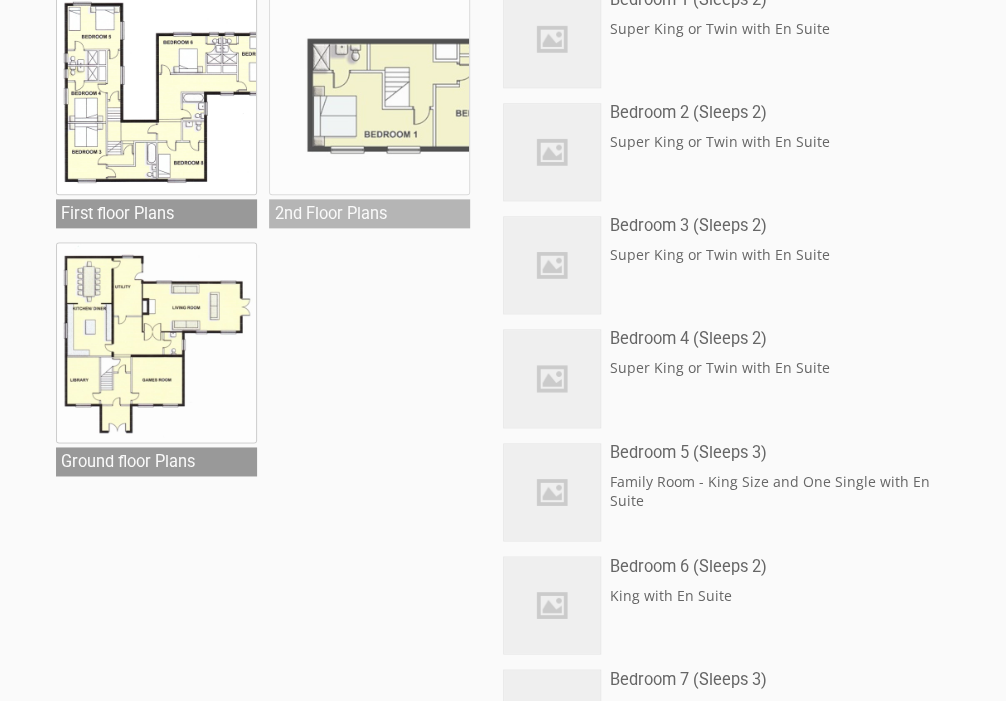 click at bounding box center [369, 94] 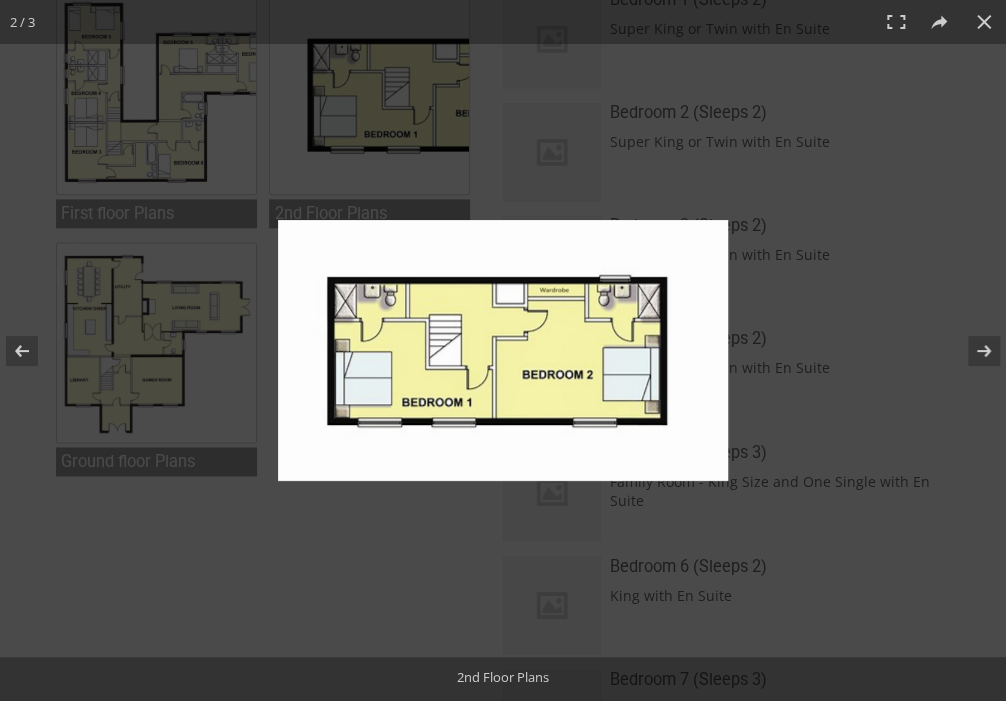 click at bounding box center [503, 350] 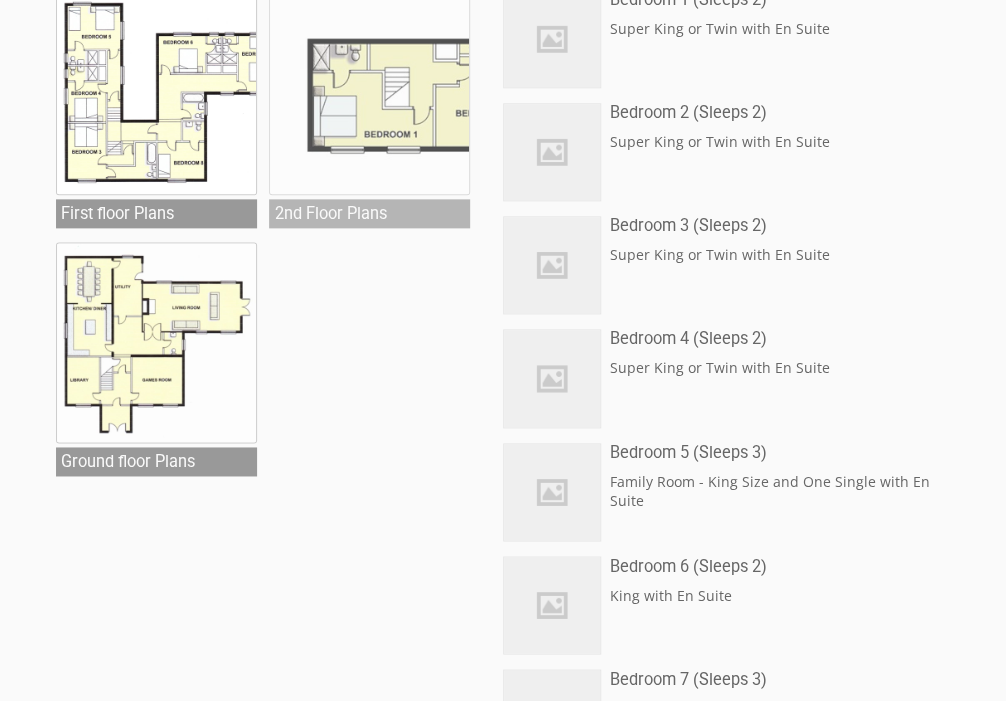 click at bounding box center (369, 94) 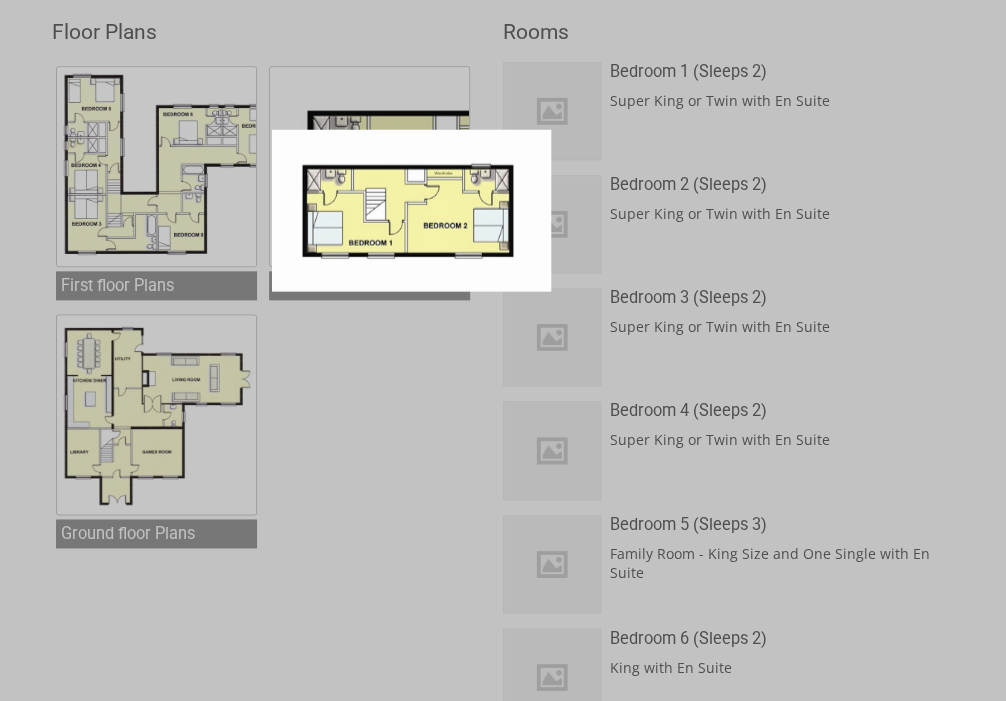 scroll, scrollTop: 560, scrollLeft: 0, axis: vertical 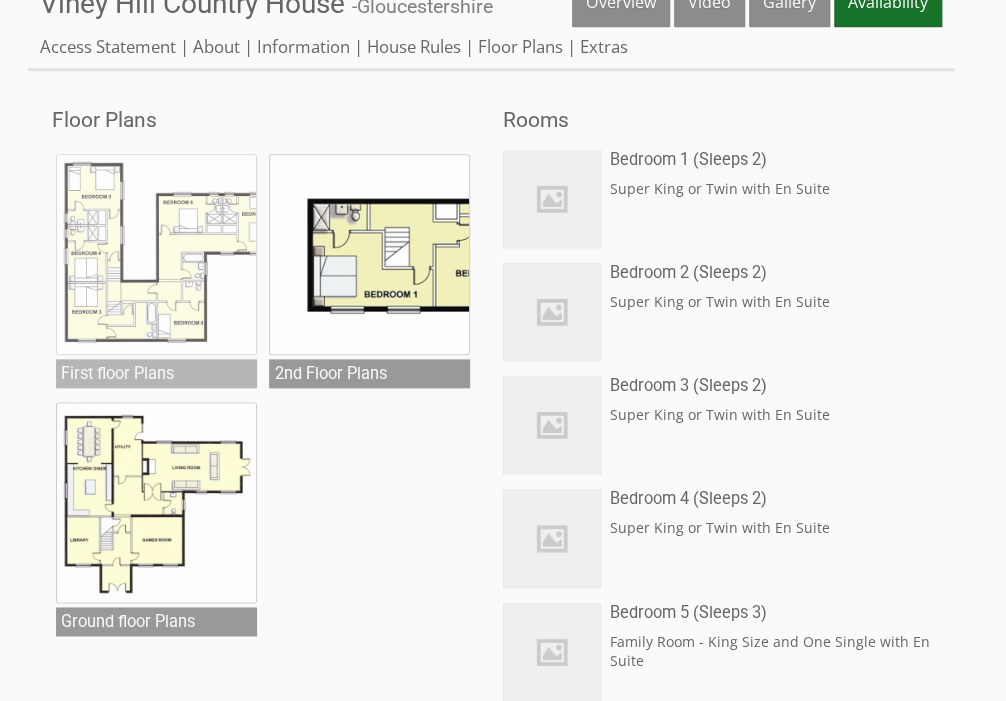 click at bounding box center (156, 254) 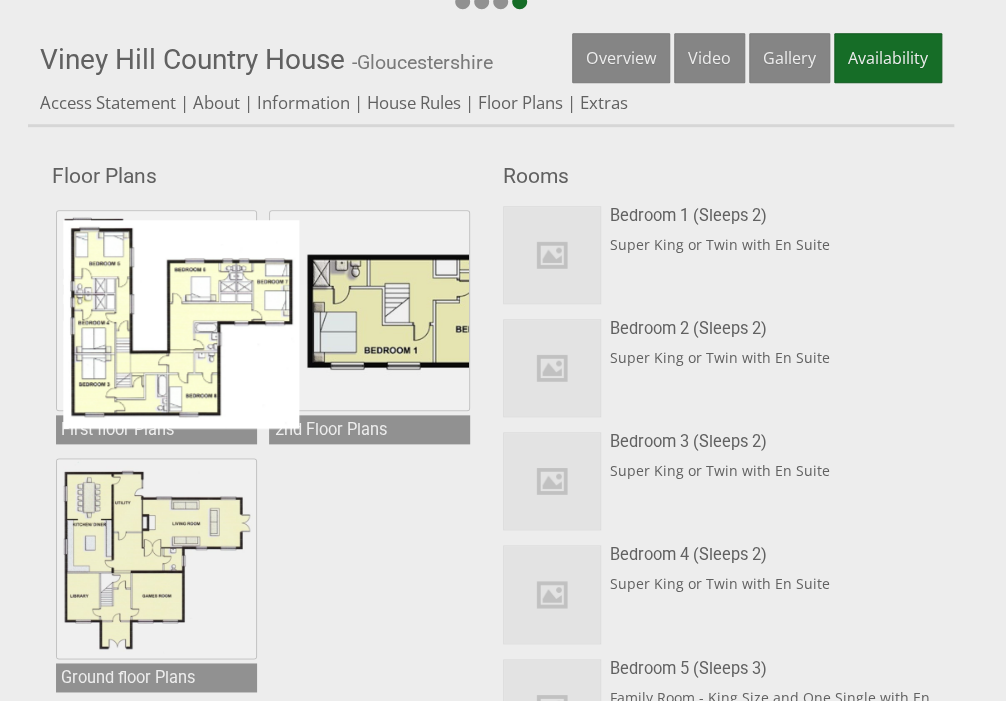 scroll, scrollTop: 480, scrollLeft: 0, axis: vertical 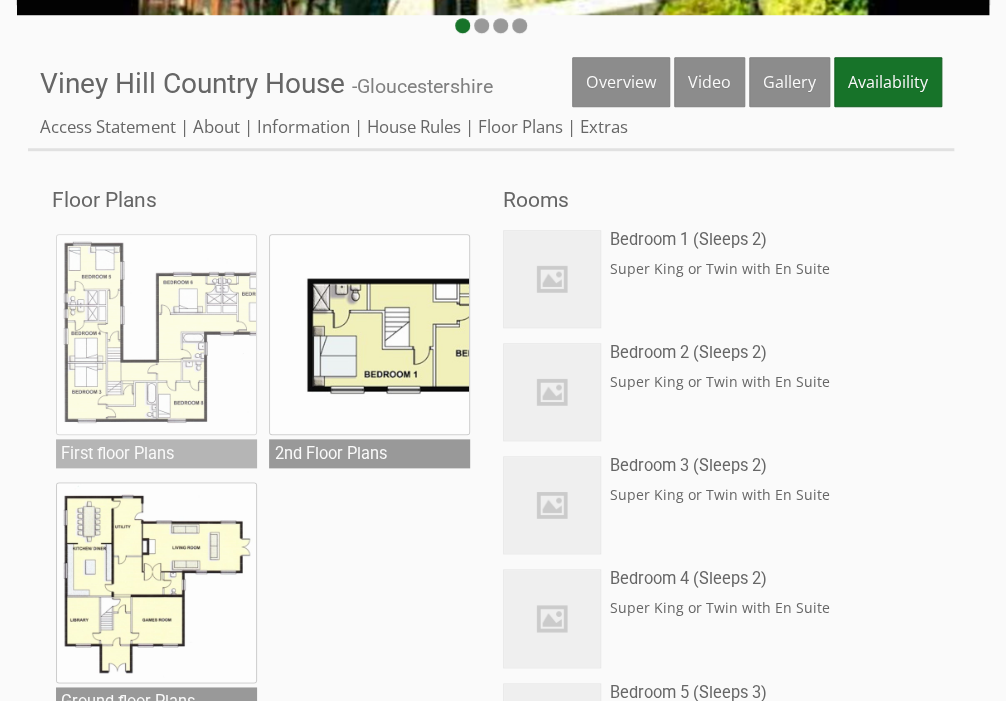click at bounding box center [156, 334] 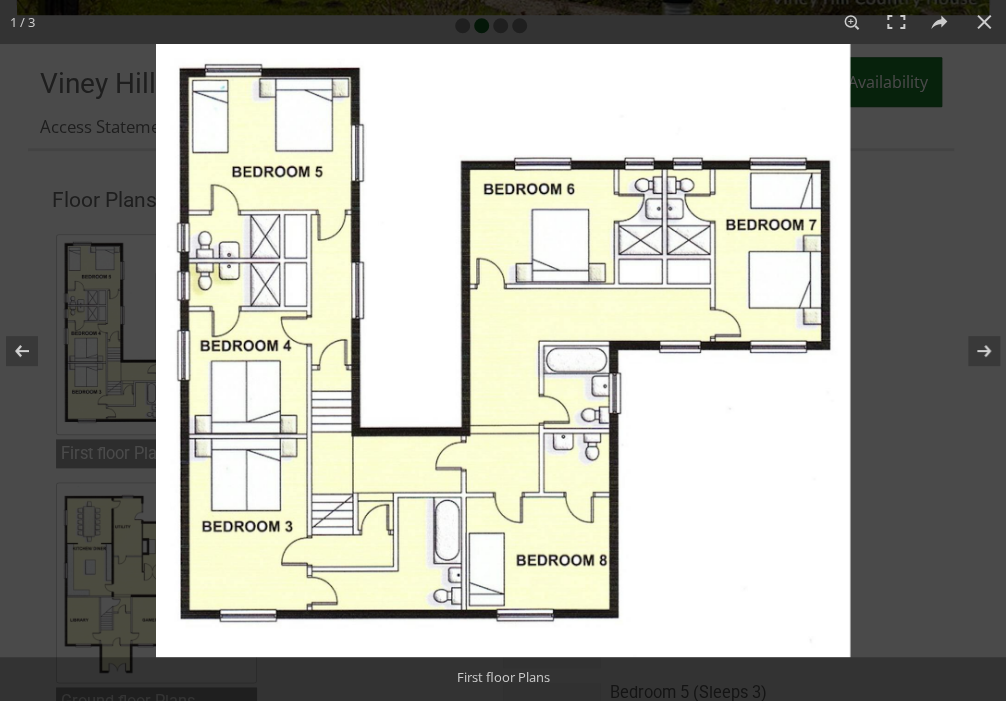 click at bounding box center (503, 350) 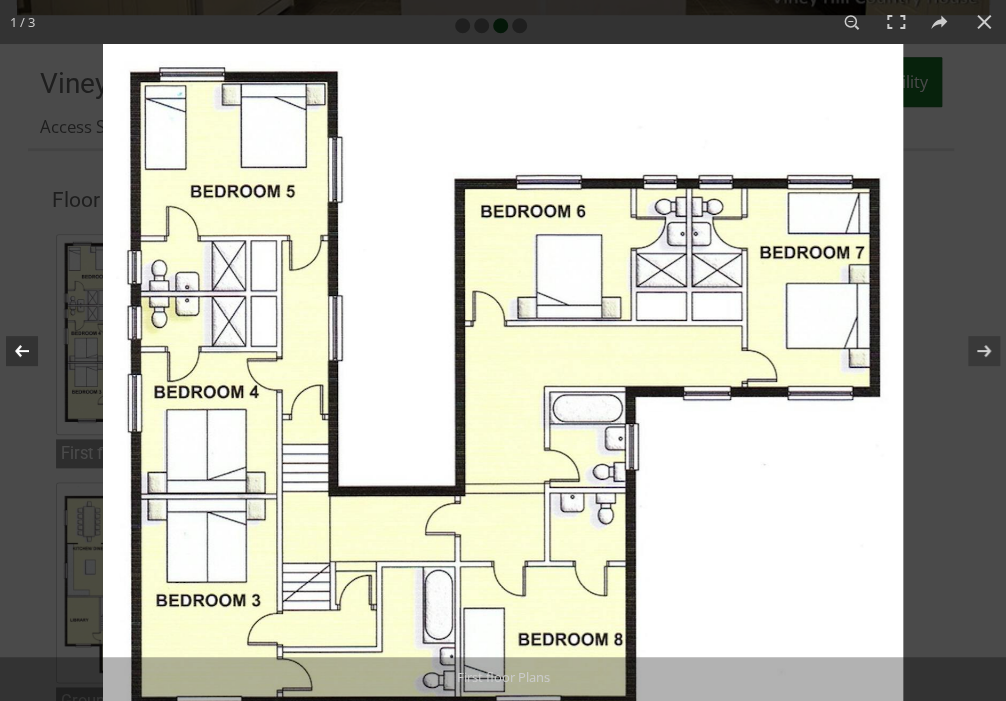 click at bounding box center [35, 351] 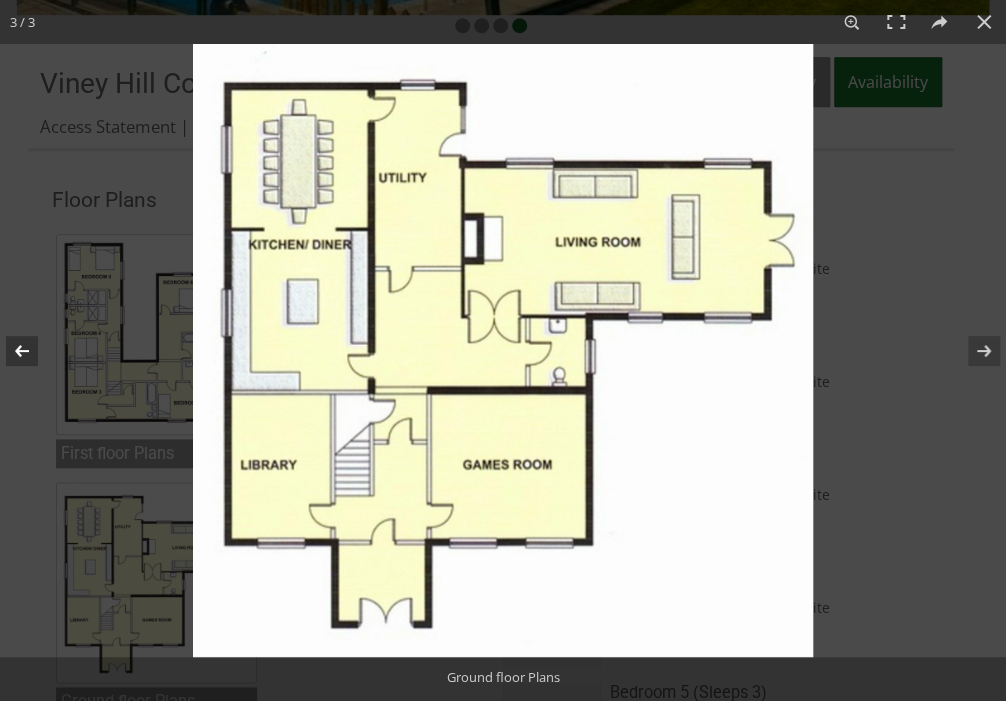 click at bounding box center [35, 351] 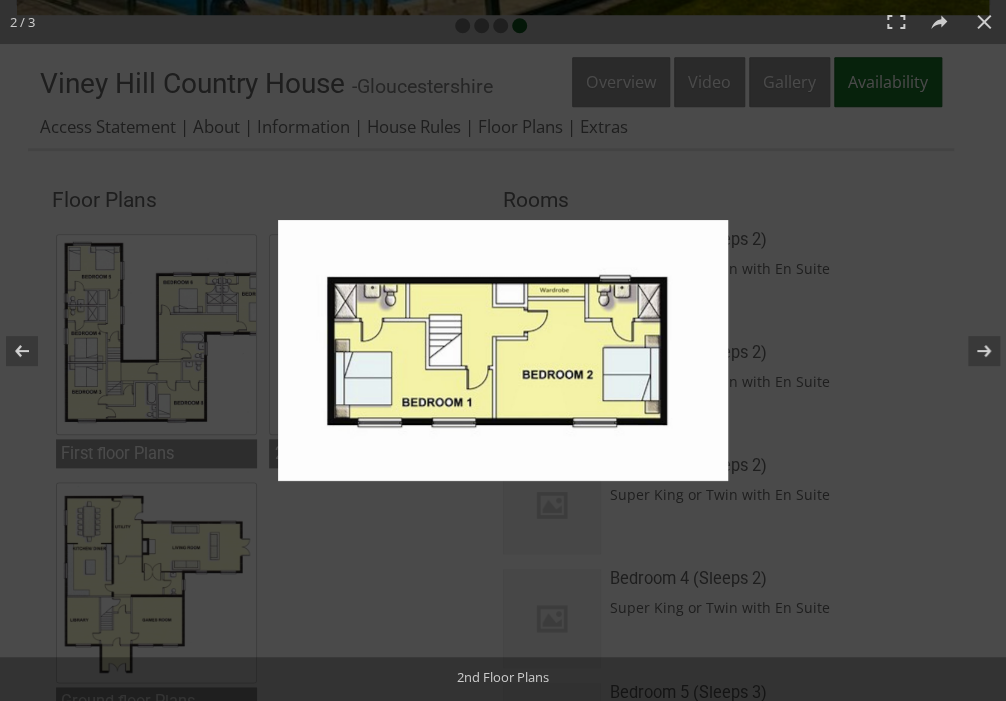 click at bounding box center [503, 350] 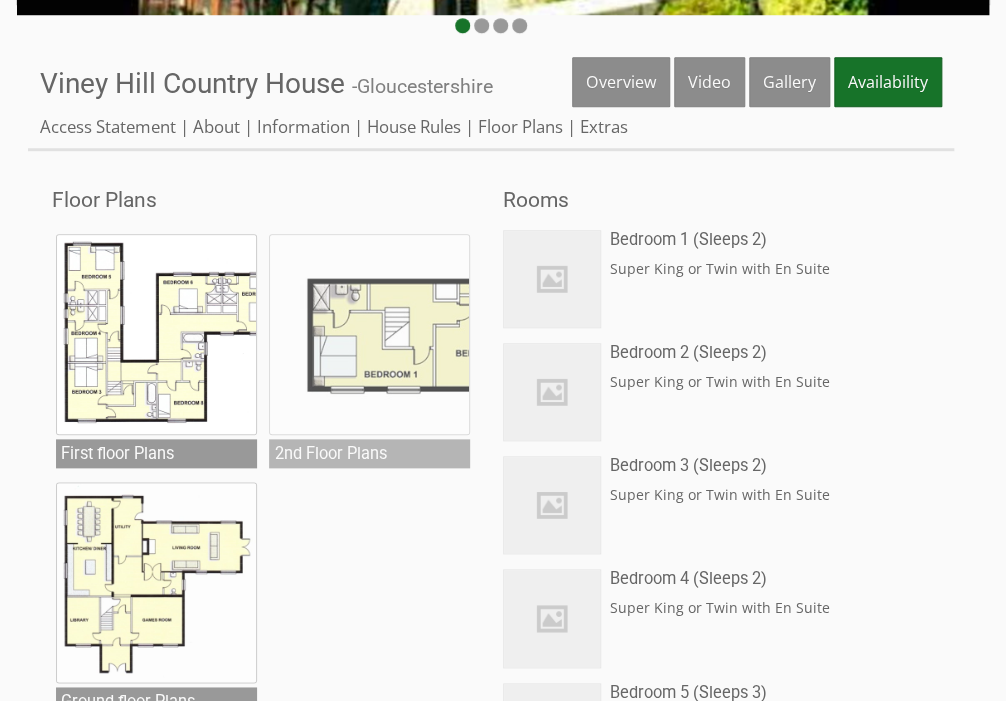 click at bounding box center (369, 334) 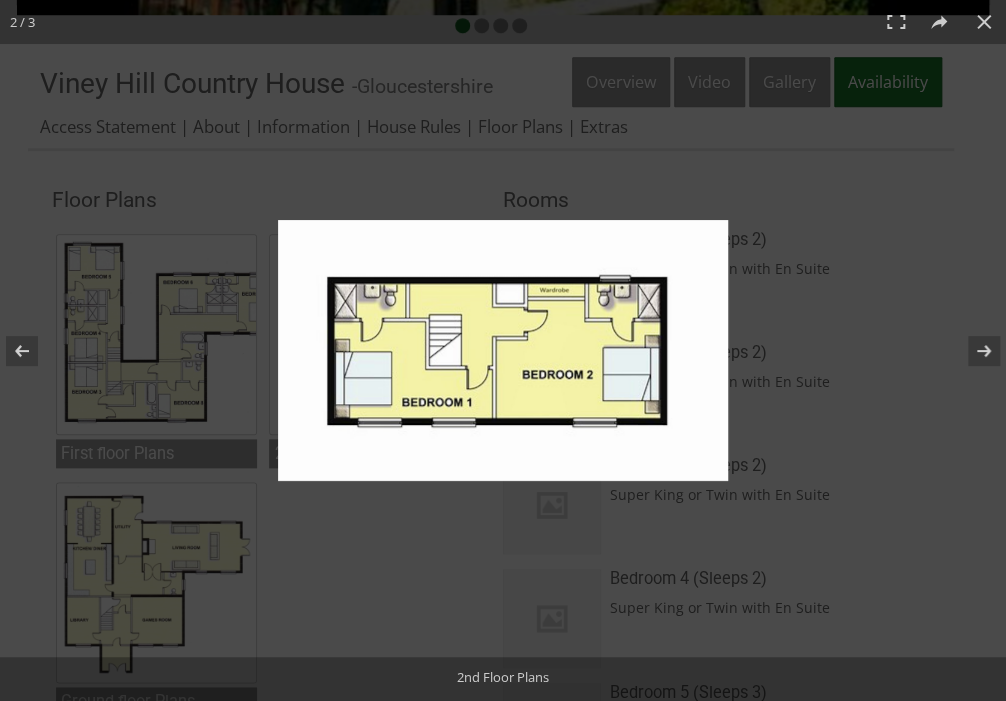 click at bounding box center [503, 350] 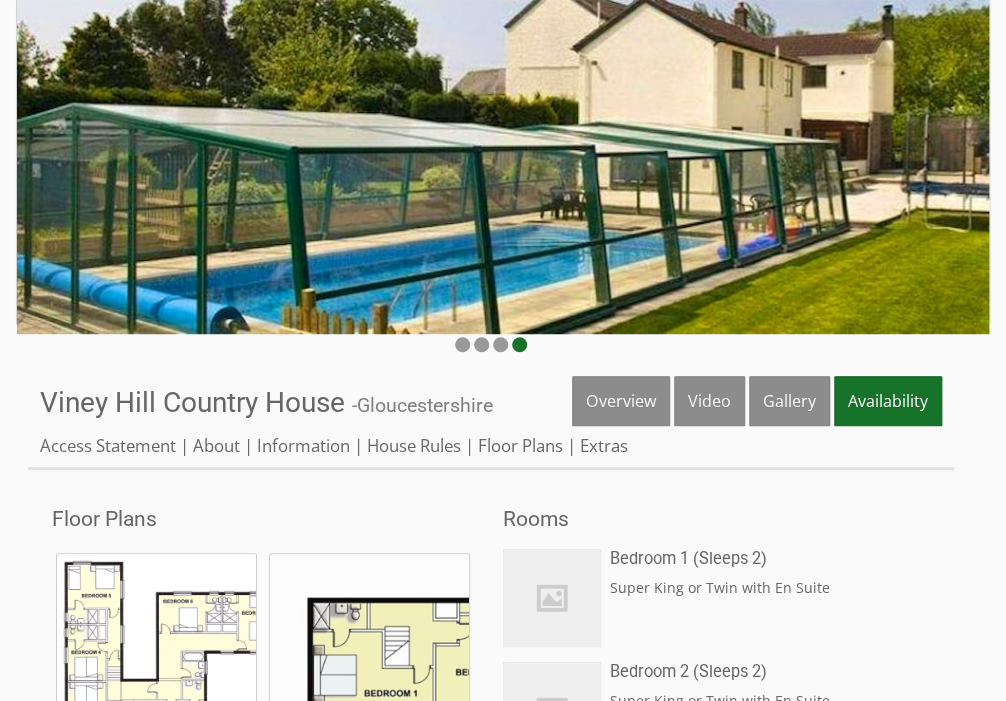 scroll, scrollTop: 160, scrollLeft: 0, axis: vertical 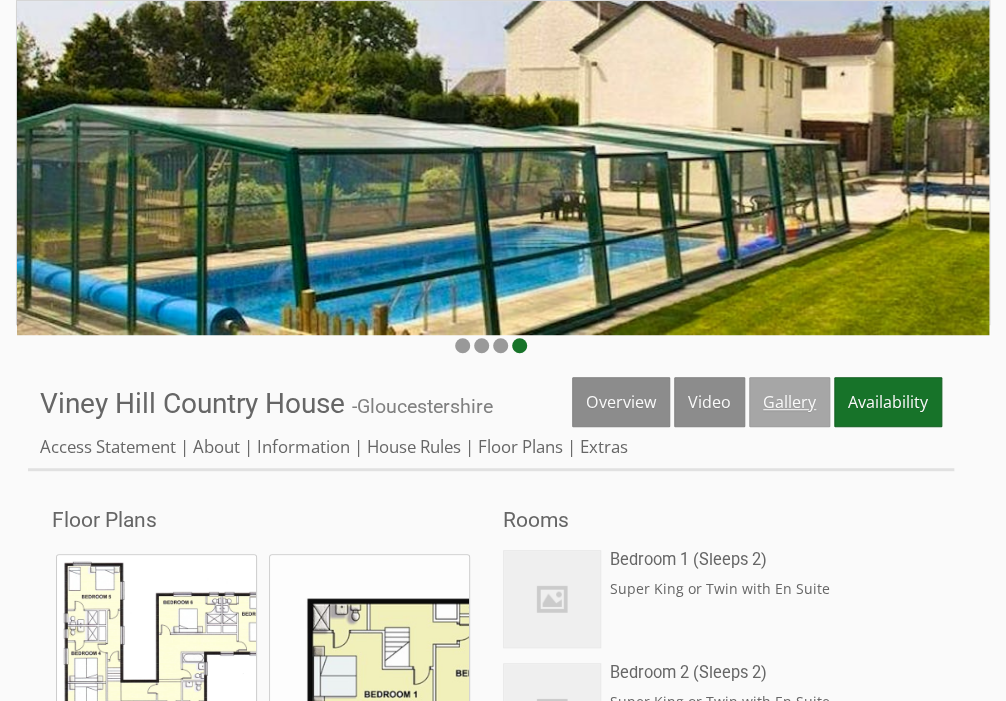 click on "Gallery" at bounding box center (789, 402) 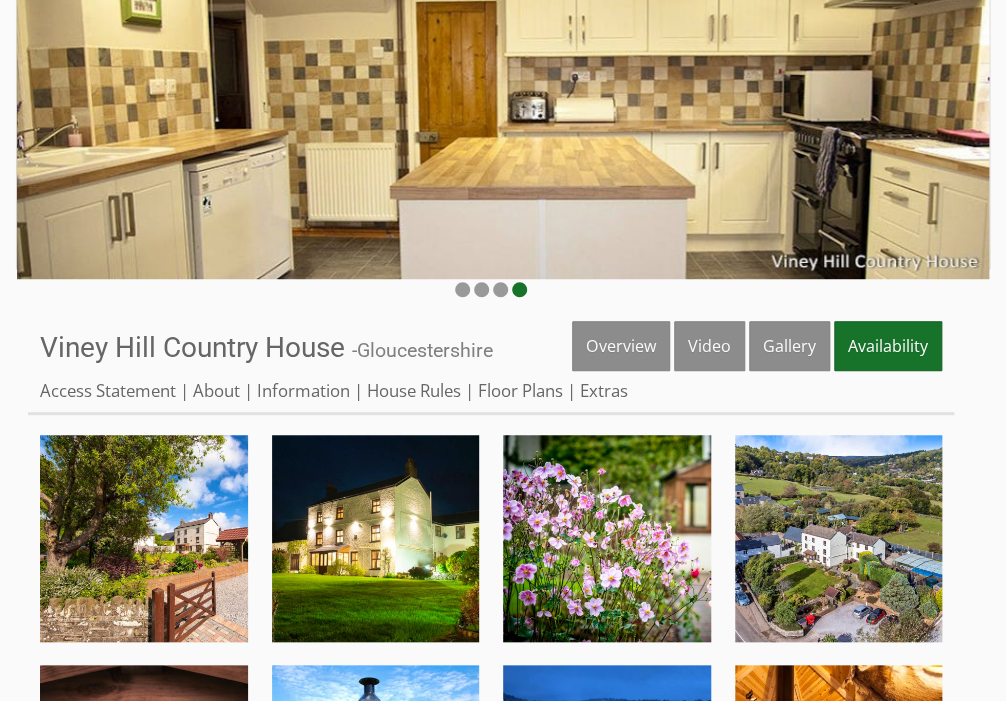 scroll, scrollTop: 0, scrollLeft: 0, axis: both 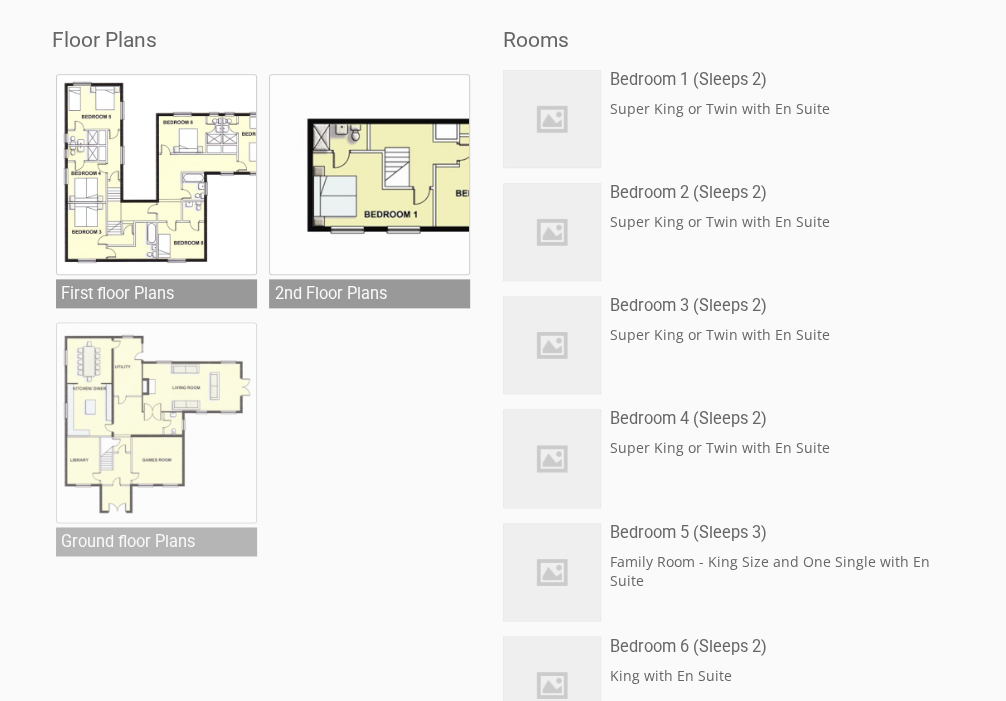 click at bounding box center (156, 422) 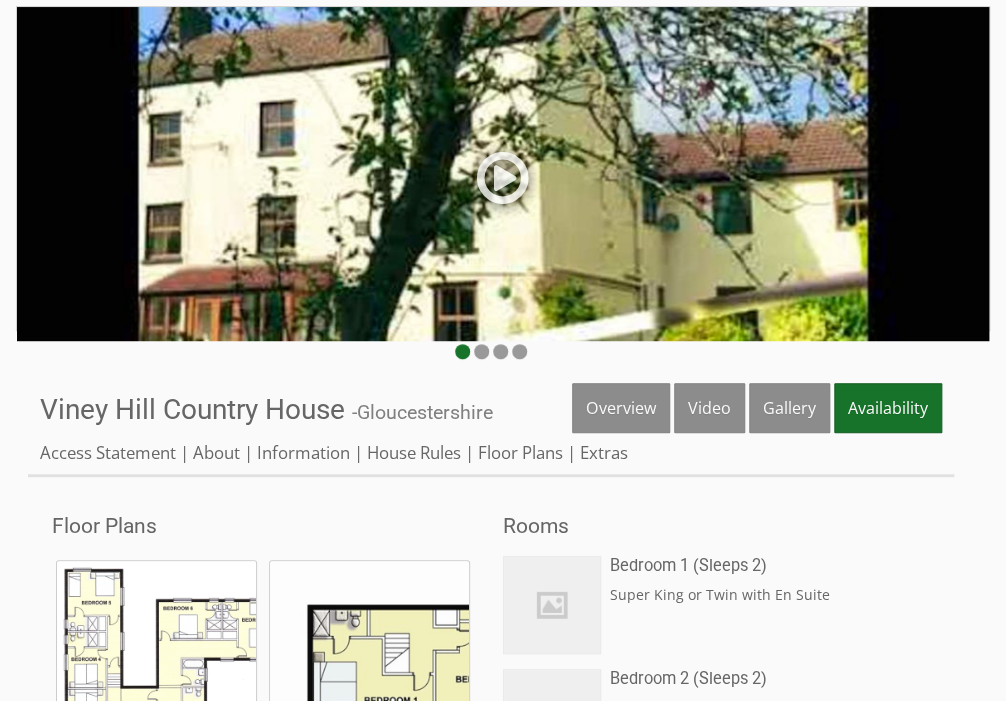 scroll, scrollTop: 0, scrollLeft: 0, axis: both 